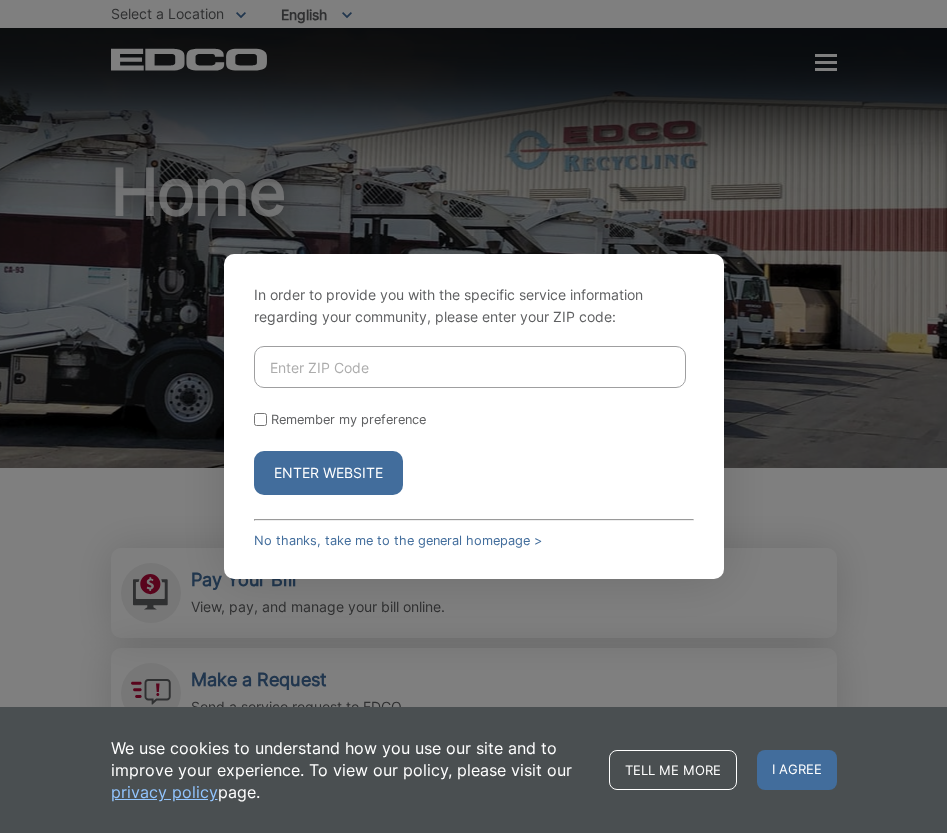scroll, scrollTop: 0, scrollLeft: 0, axis: both 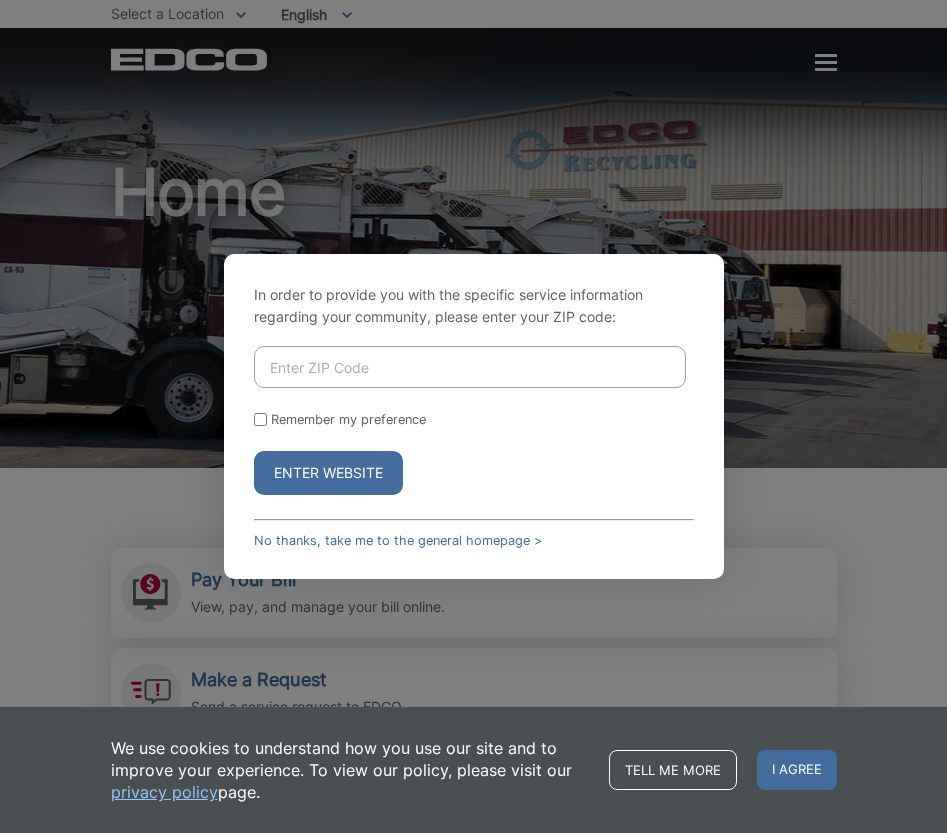 click at bounding box center [470, 367] 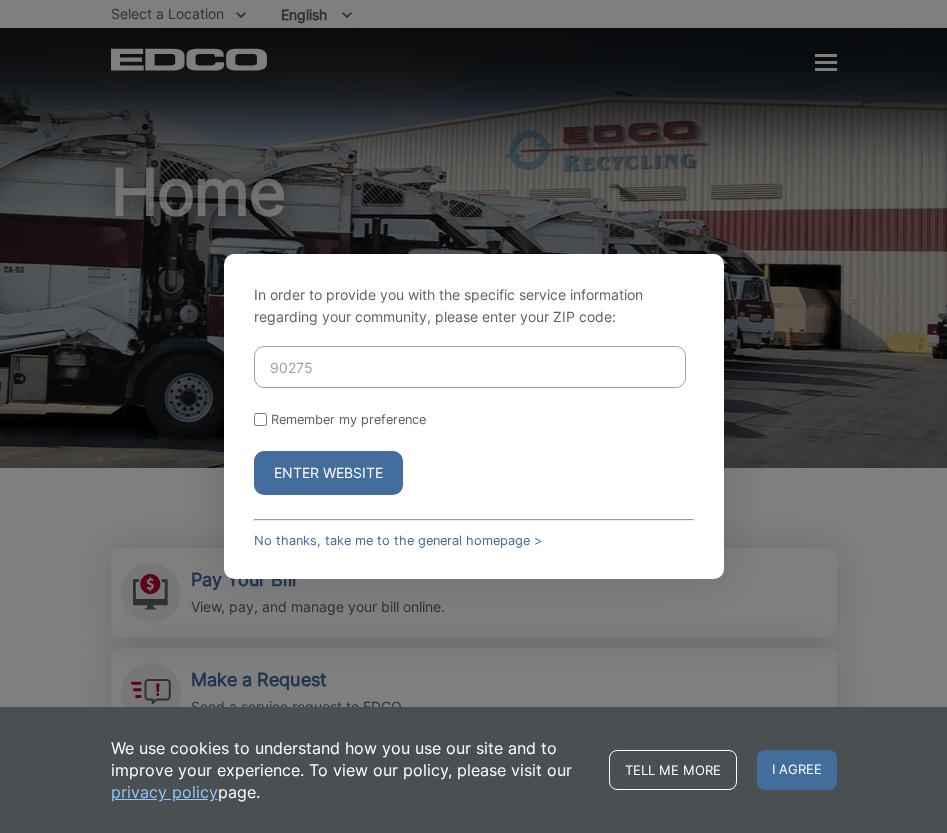 click on "Enter Website" at bounding box center [328, 473] 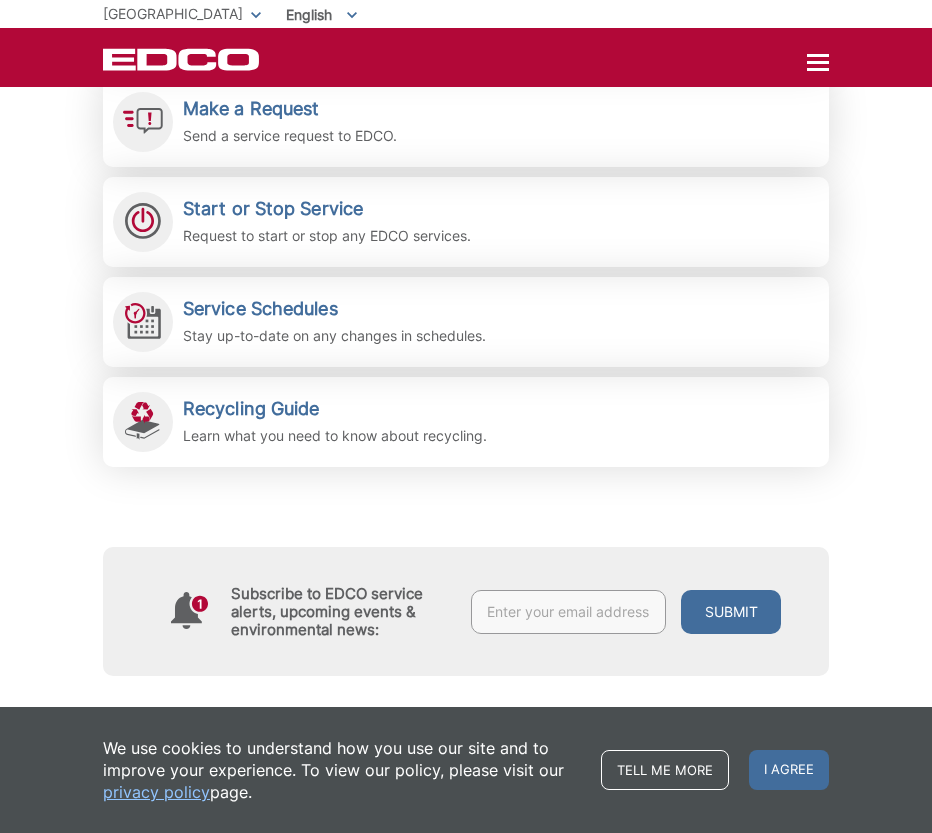 scroll, scrollTop: 300, scrollLeft: 0, axis: vertical 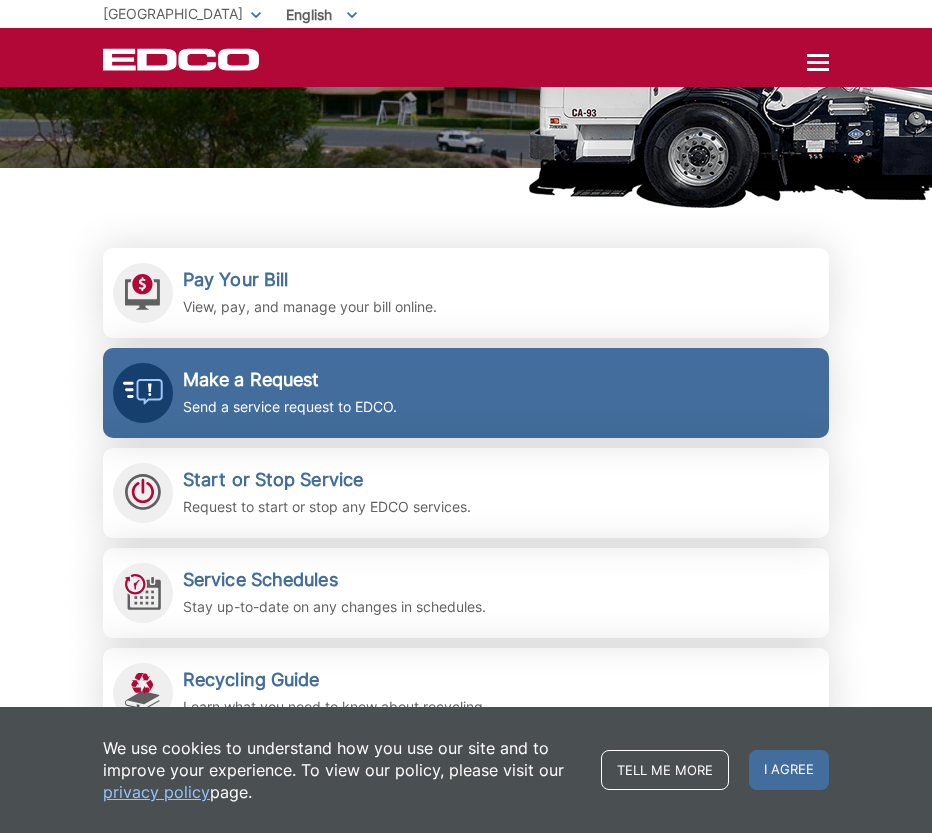click on "Send a service request to EDCO." at bounding box center [290, 407] 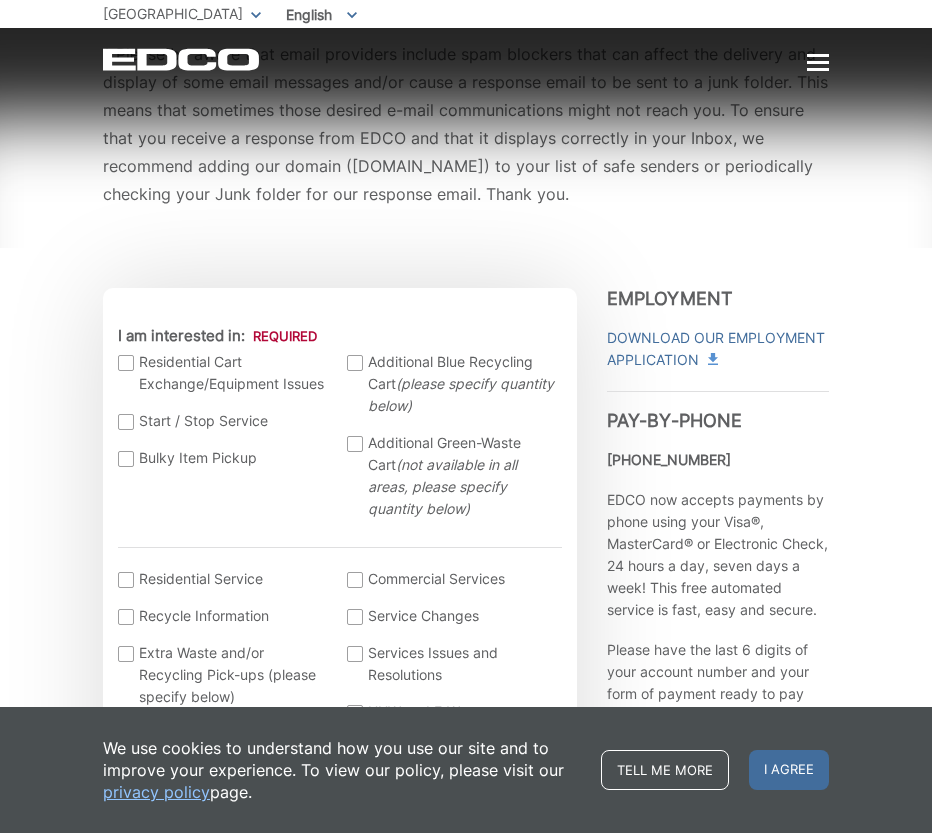 scroll, scrollTop: 400, scrollLeft: 0, axis: vertical 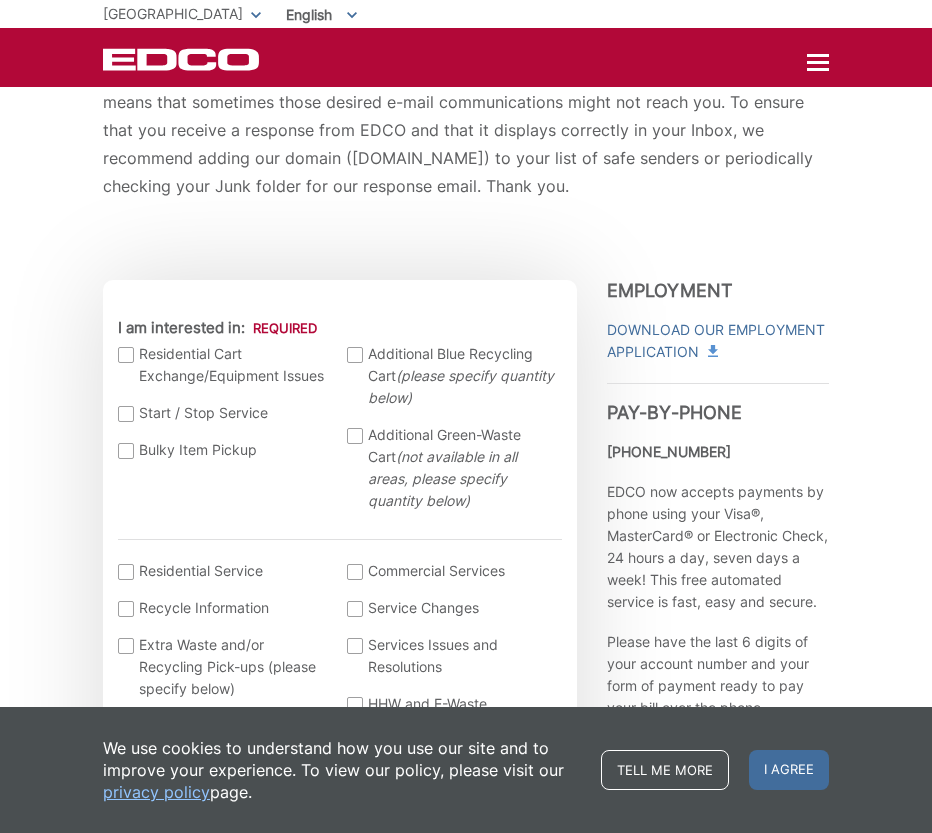 click at bounding box center (126, 355) 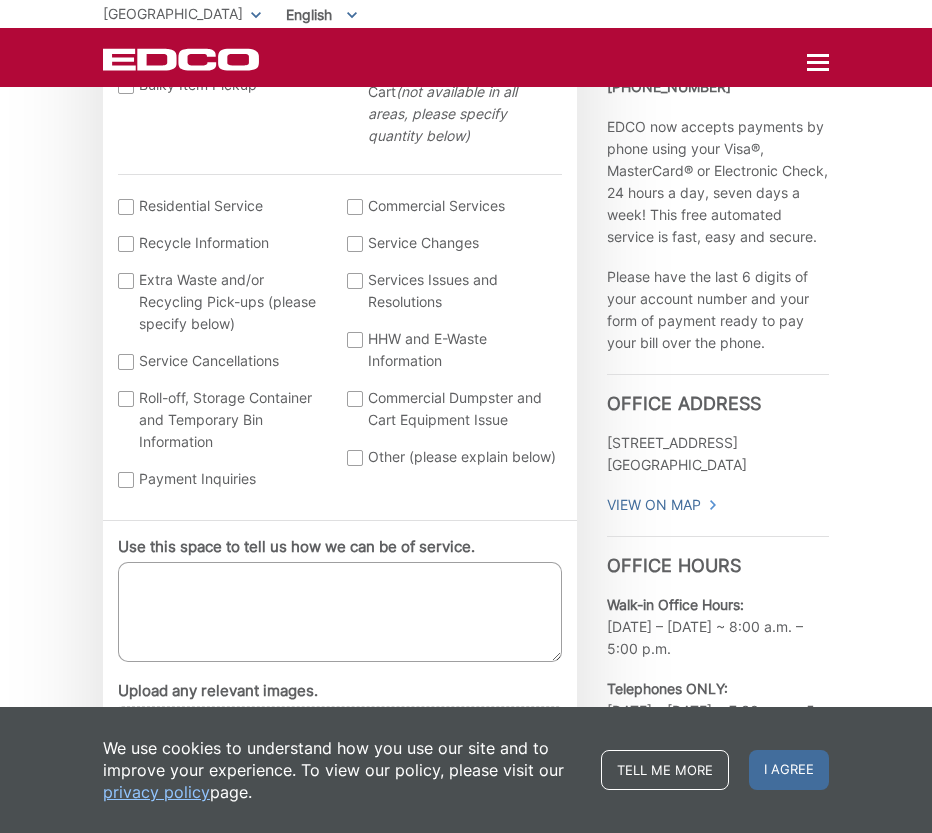 scroll, scrollTop: 800, scrollLeft: 0, axis: vertical 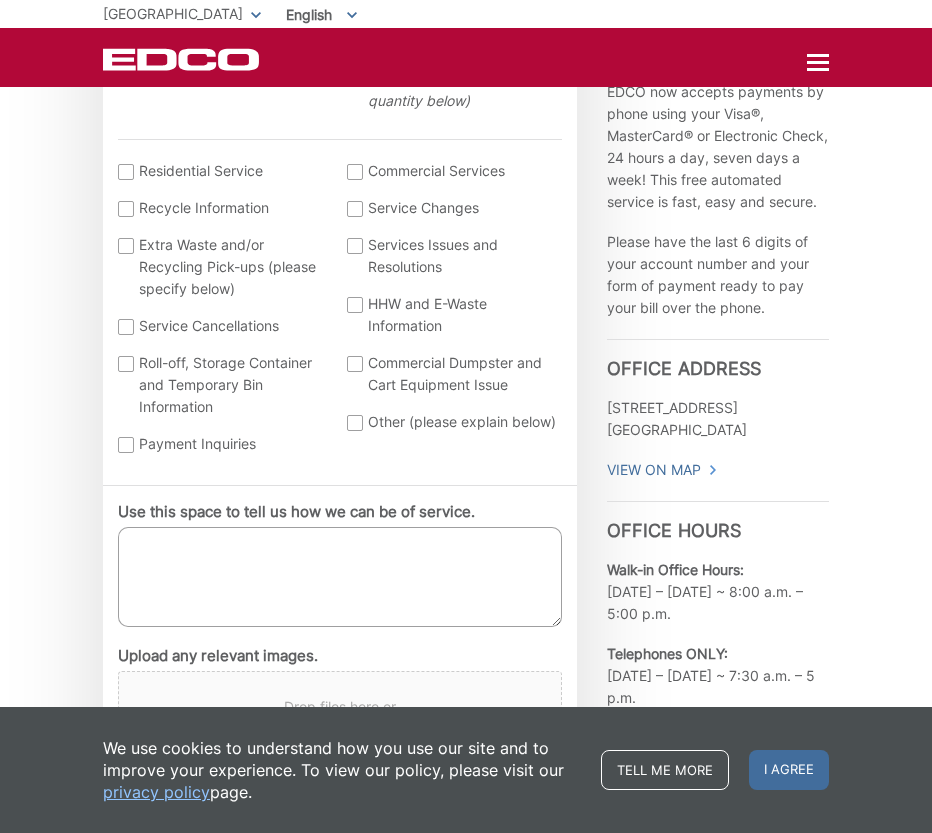 click on "Use this space to tell us how we can be of service." at bounding box center (340, 577) 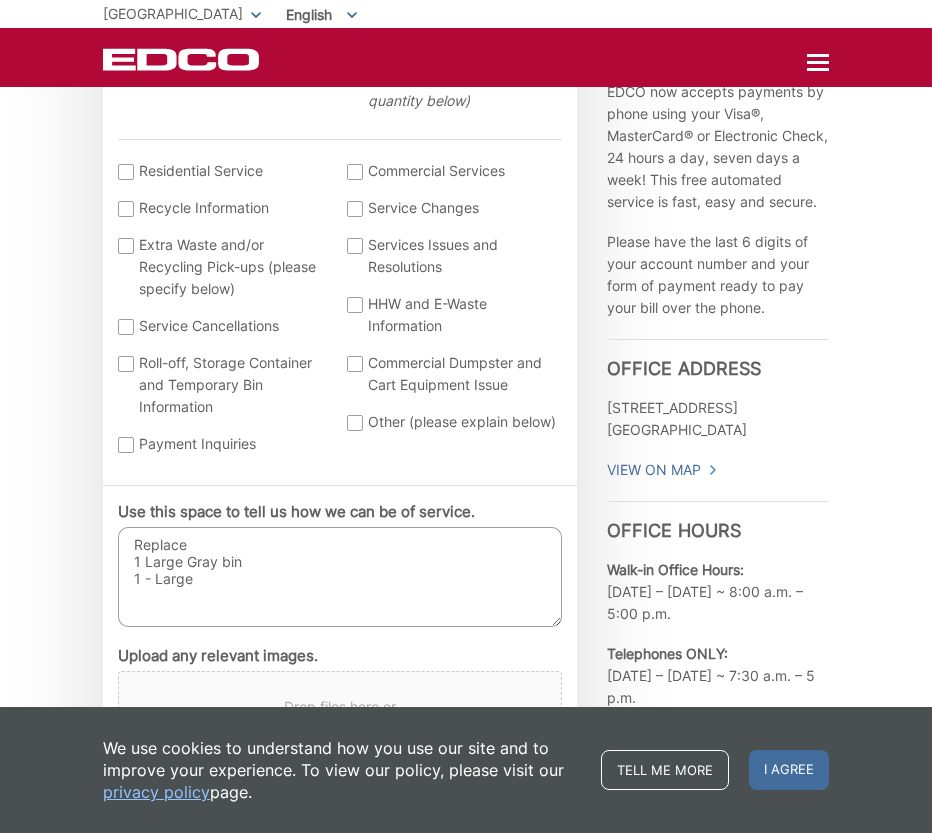 click on "Replace
1 Large Gray bin
1 - Large" at bounding box center (340, 577) 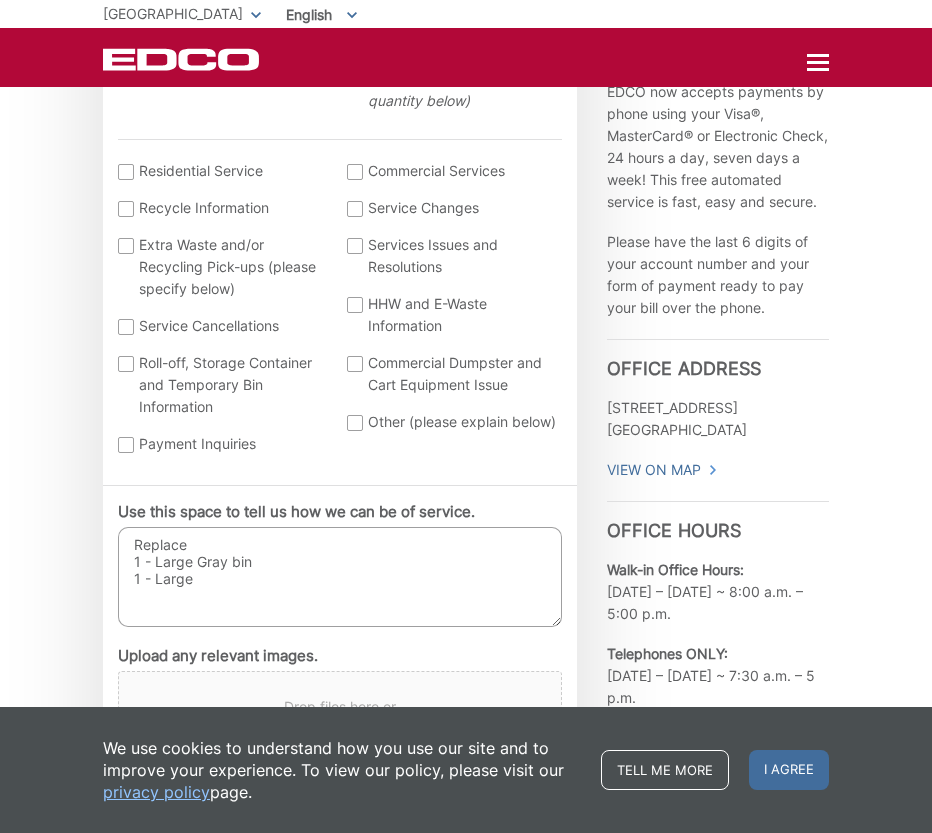 click on "Replace
1 - Large Gray bin
1 - Large" at bounding box center [340, 577] 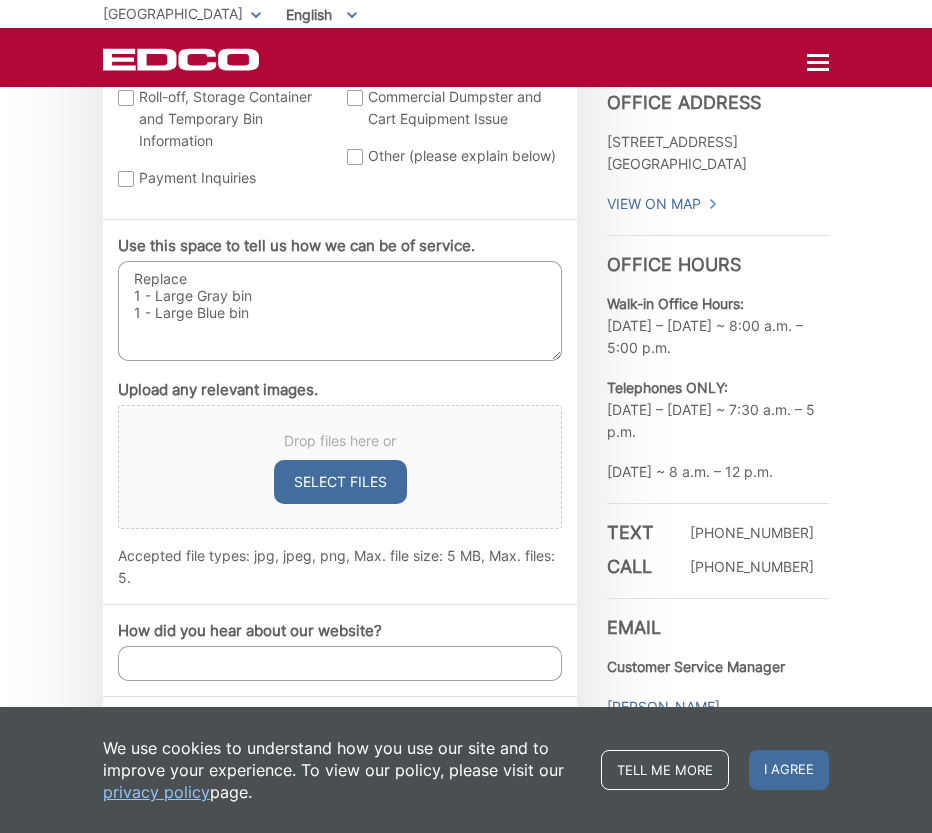 scroll, scrollTop: 1300, scrollLeft: 0, axis: vertical 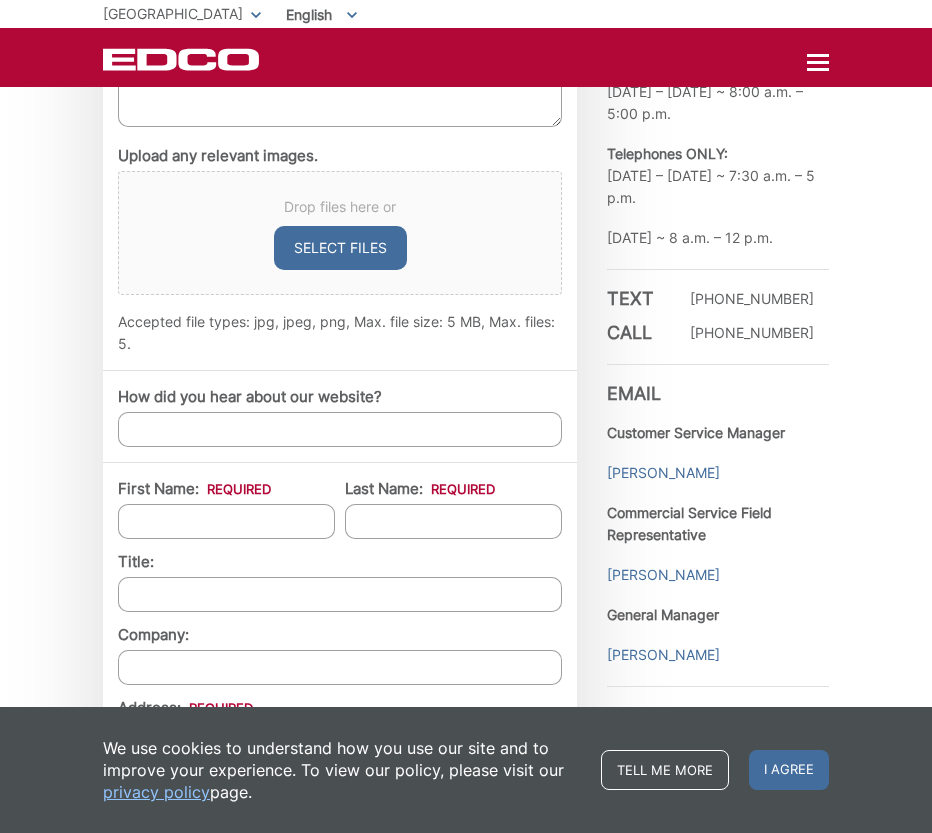 type on "Replace
1 - Large Gray bin
1 - Large Blue bin" 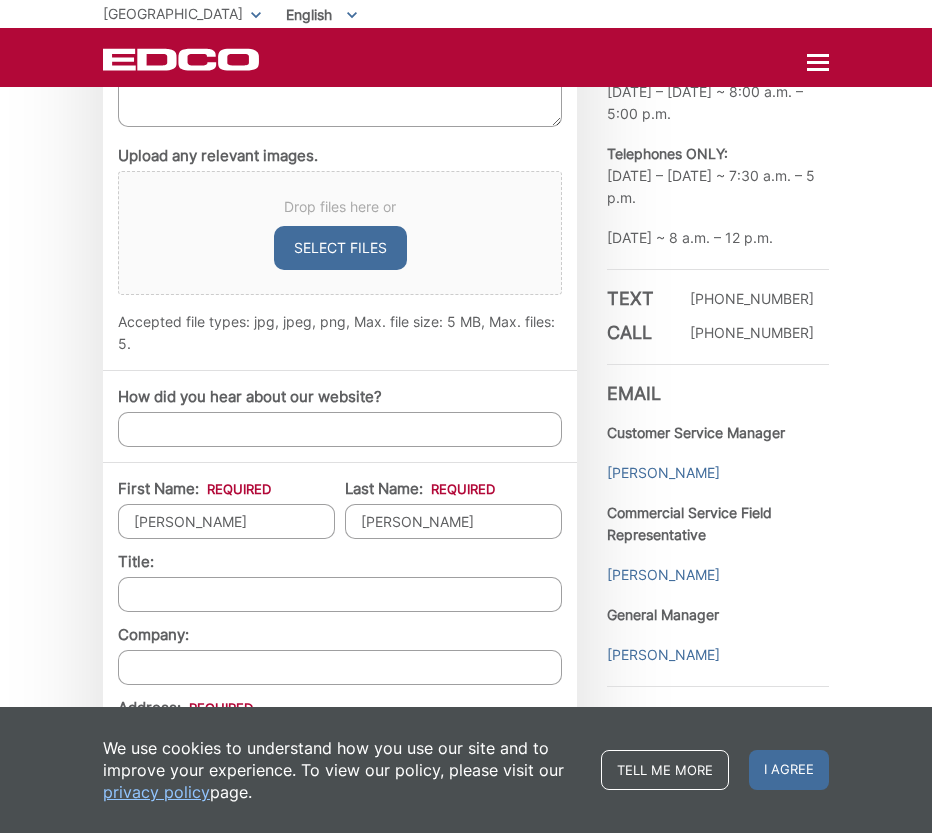 type on "6531 Certa Dr" 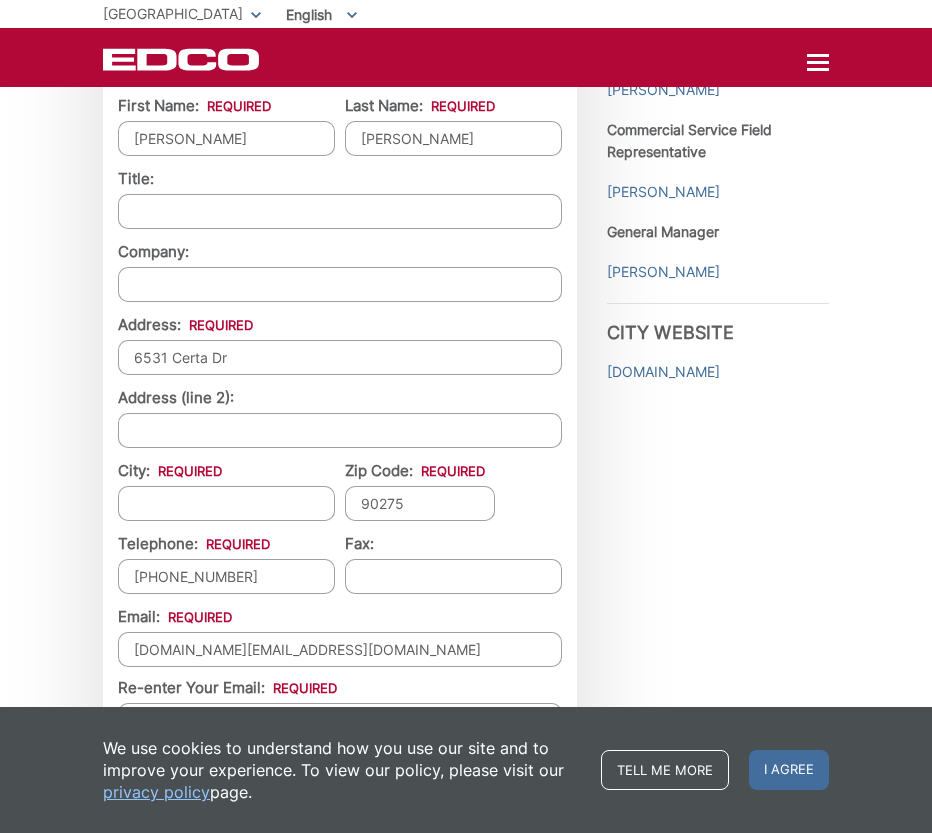 scroll, scrollTop: 1700, scrollLeft: 0, axis: vertical 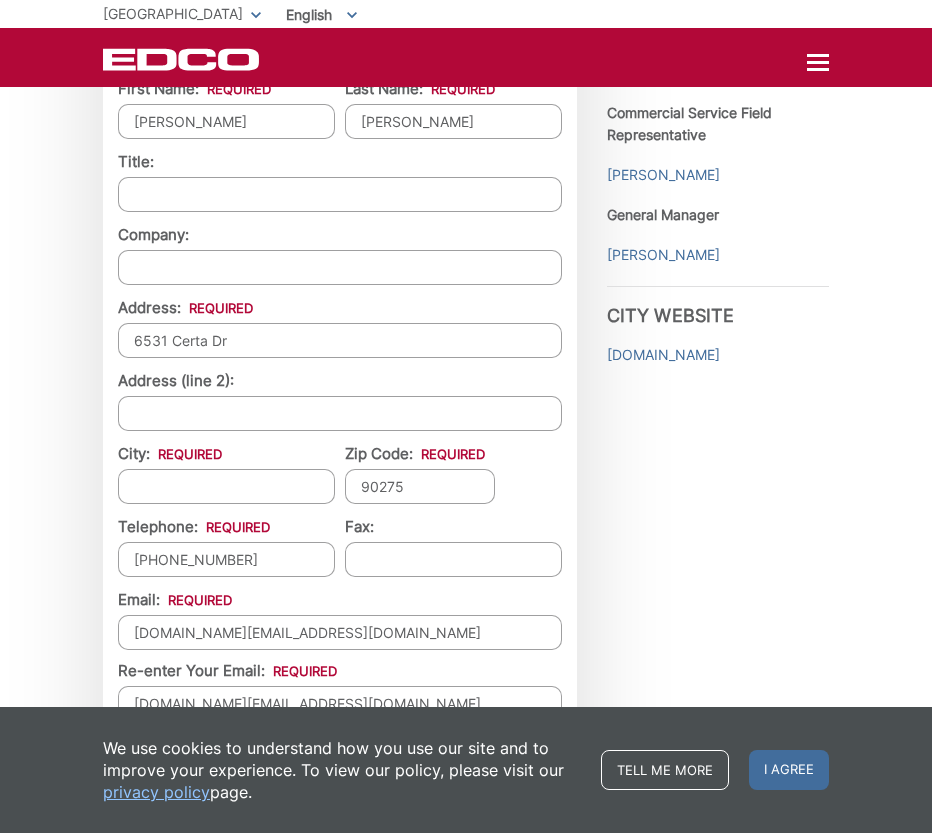 click on "City: *" at bounding box center (226, 486) 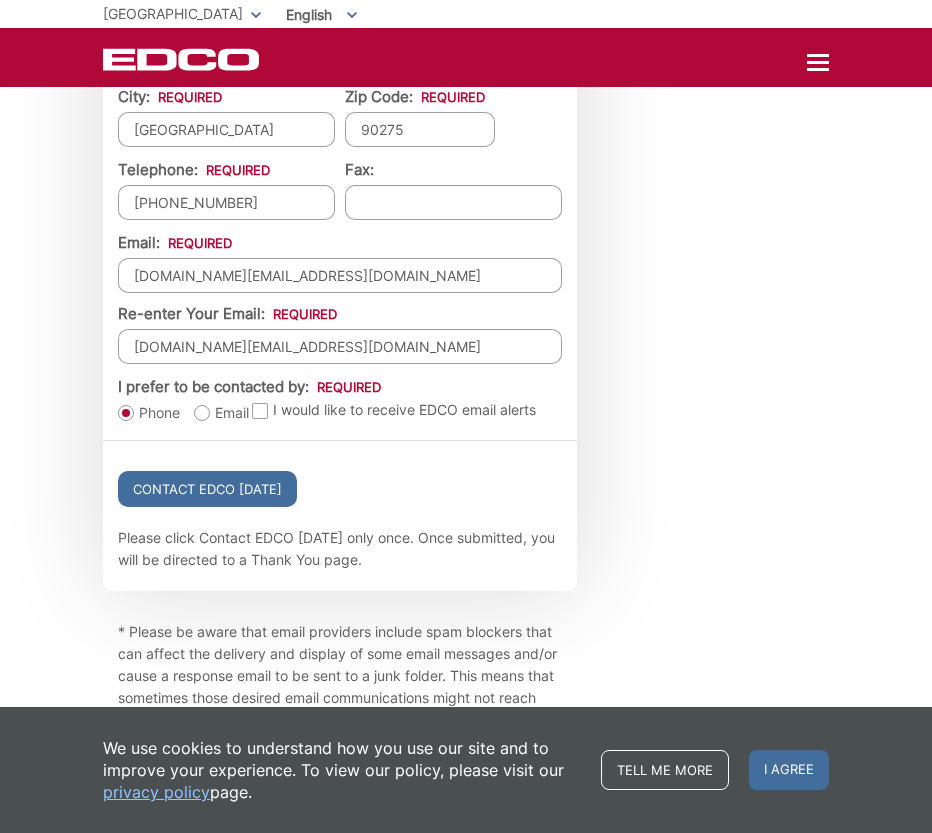 scroll, scrollTop: 2100, scrollLeft: 0, axis: vertical 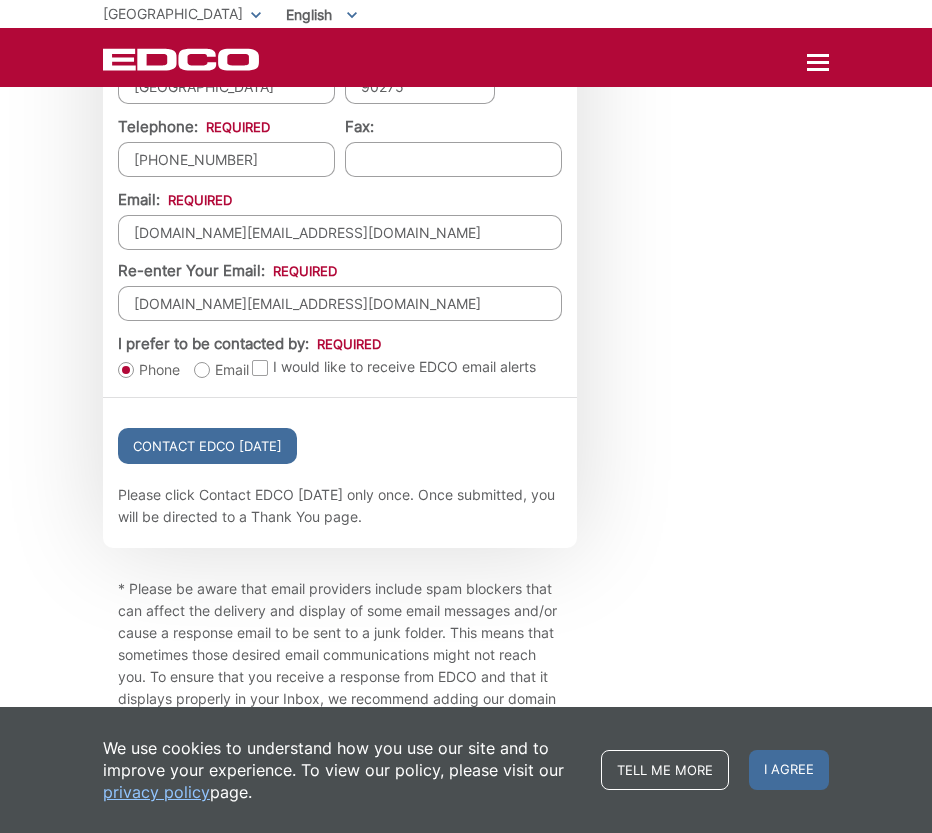 type on "[GEOGRAPHIC_DATA]" 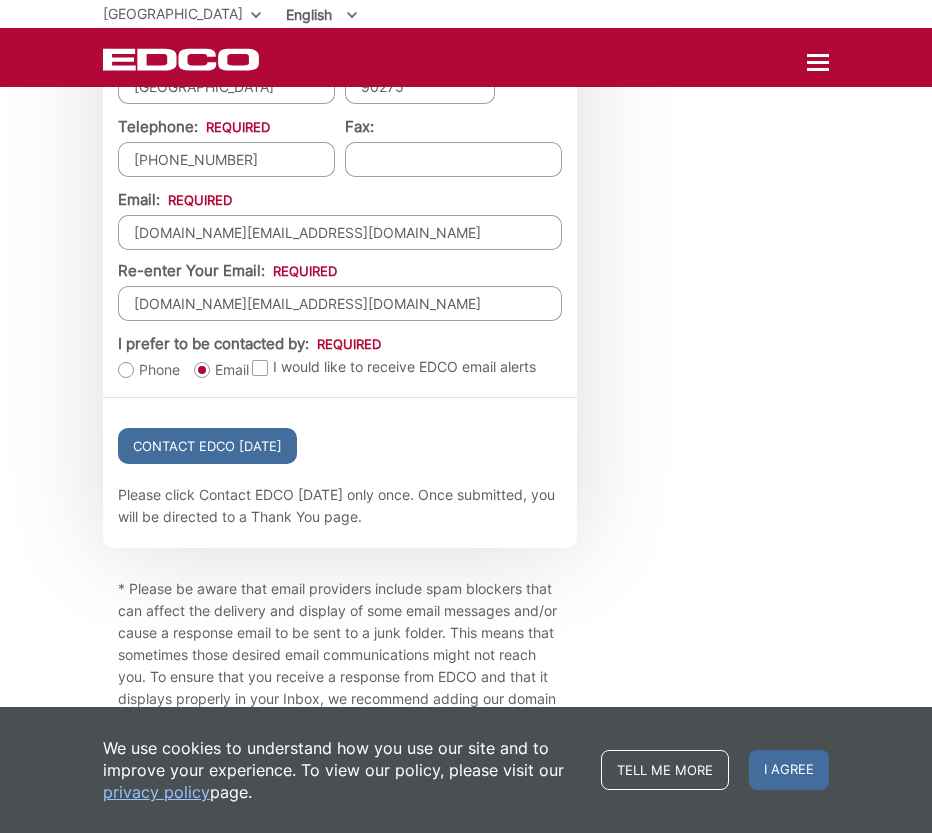 click on "Phone" at bounding box center [149, 370] 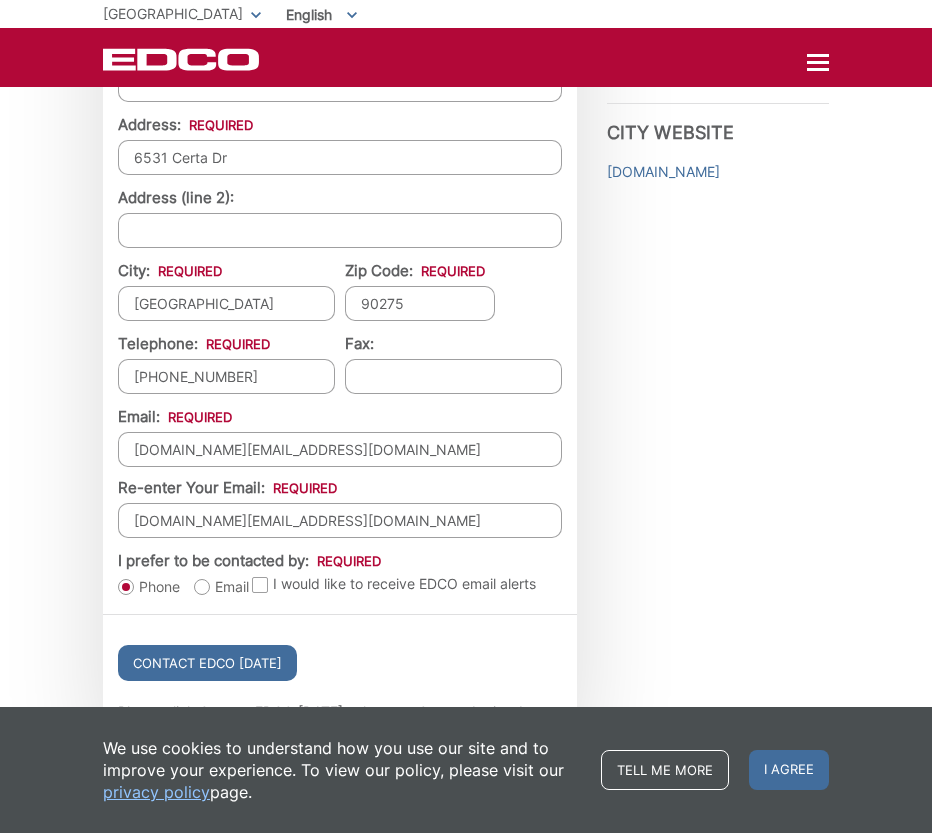 scroll, scrollTop: 1983, scrollLeft: 0, axis: vertical 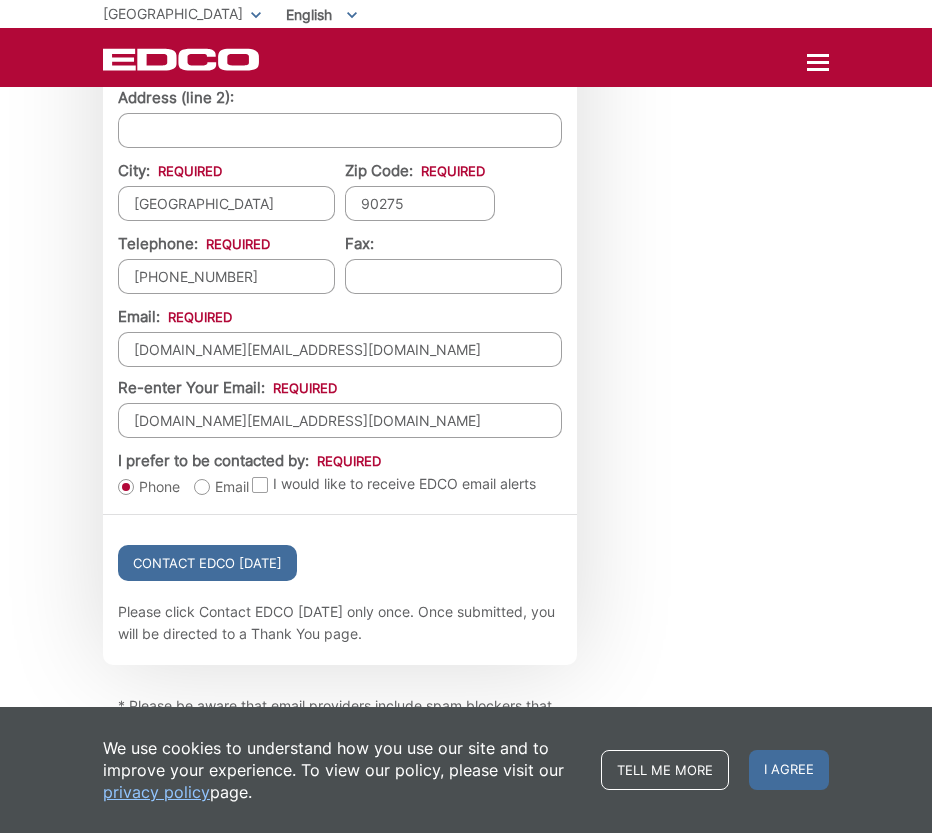 click on "Email" at bounding box center (221, 487) 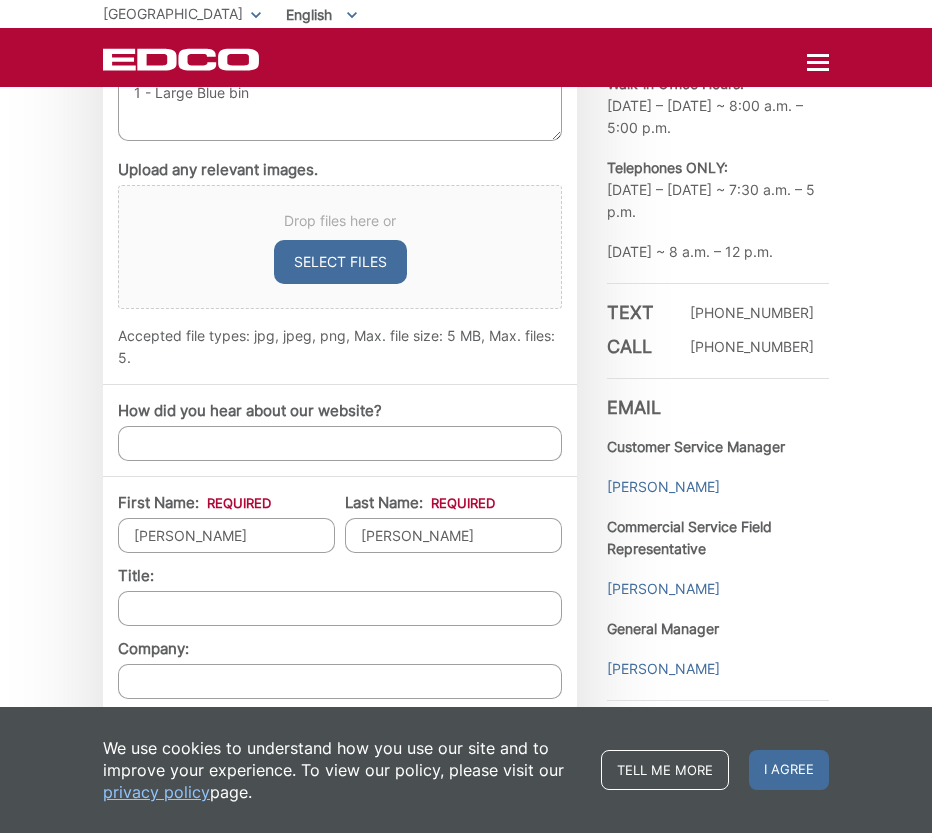scroll, scrollTop: 1083, scrollLeft: 0, axis: vertical 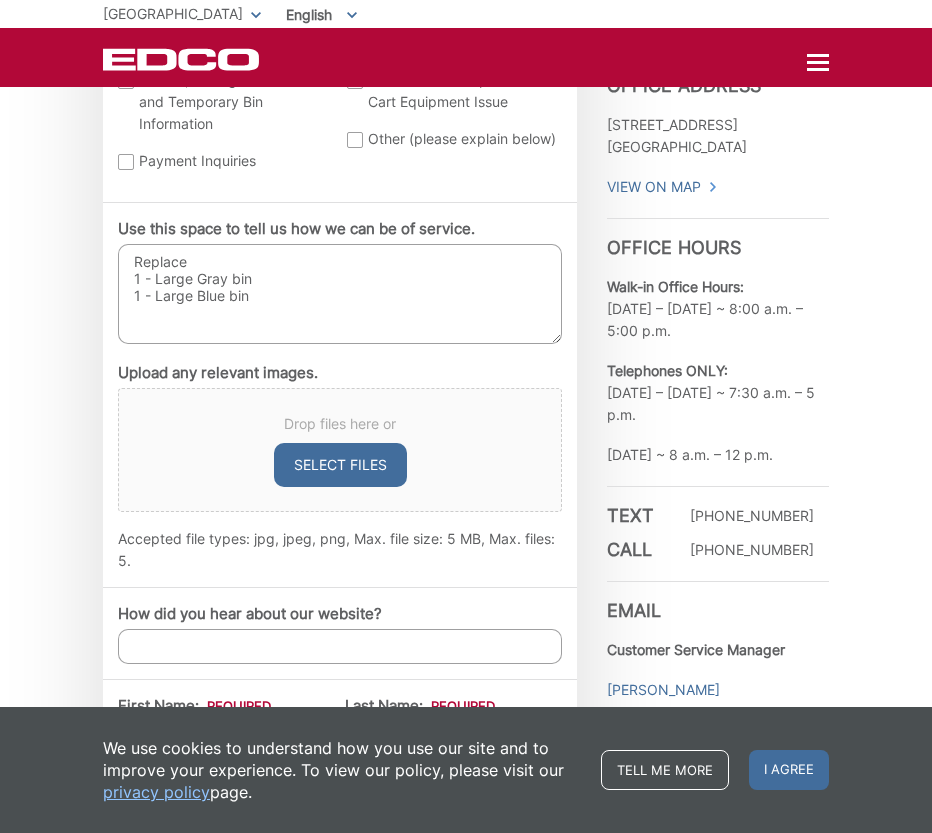 click on "Replace
1 - Large Gray bin
1 - Large Blue bin" at bounding box center [340, 294] 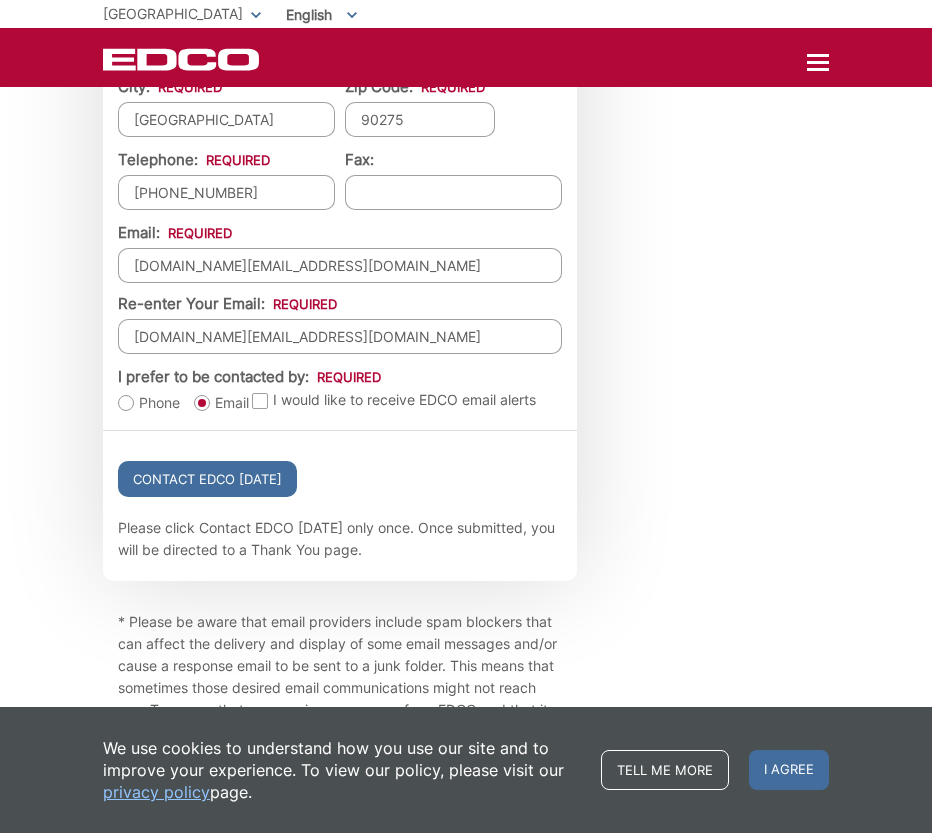 scroll, scrollTop: 2083, scrollLeft: 0, axis: vertical 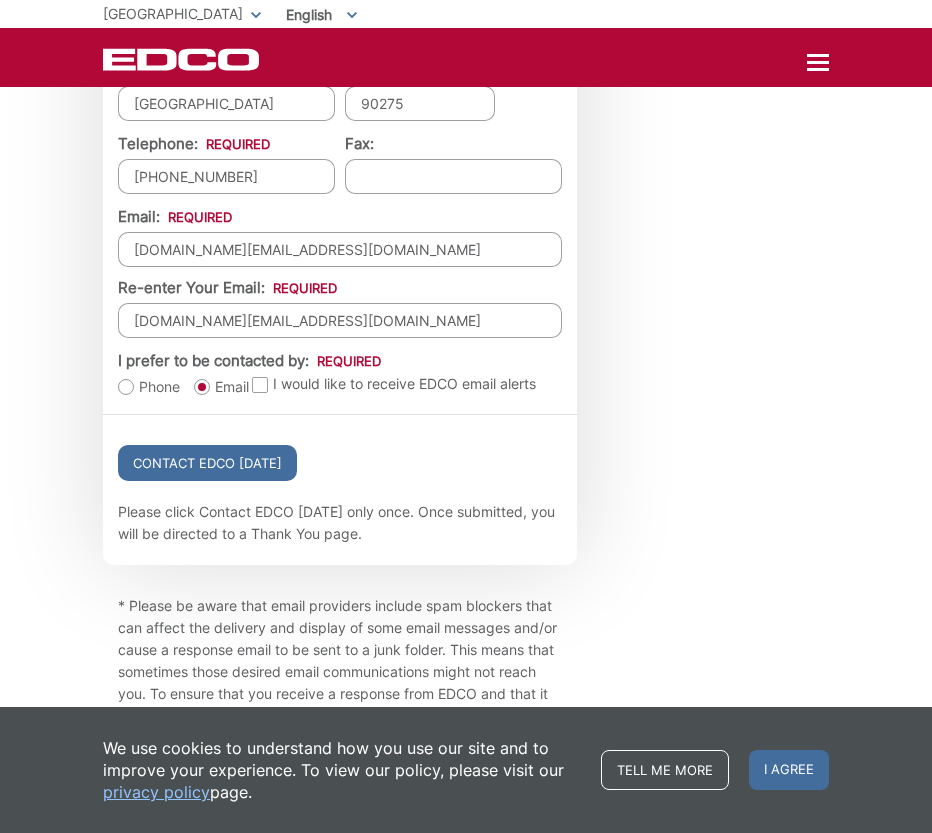 type on "Replace:
1 - Large Gray bin
1 - Large Blue bin" 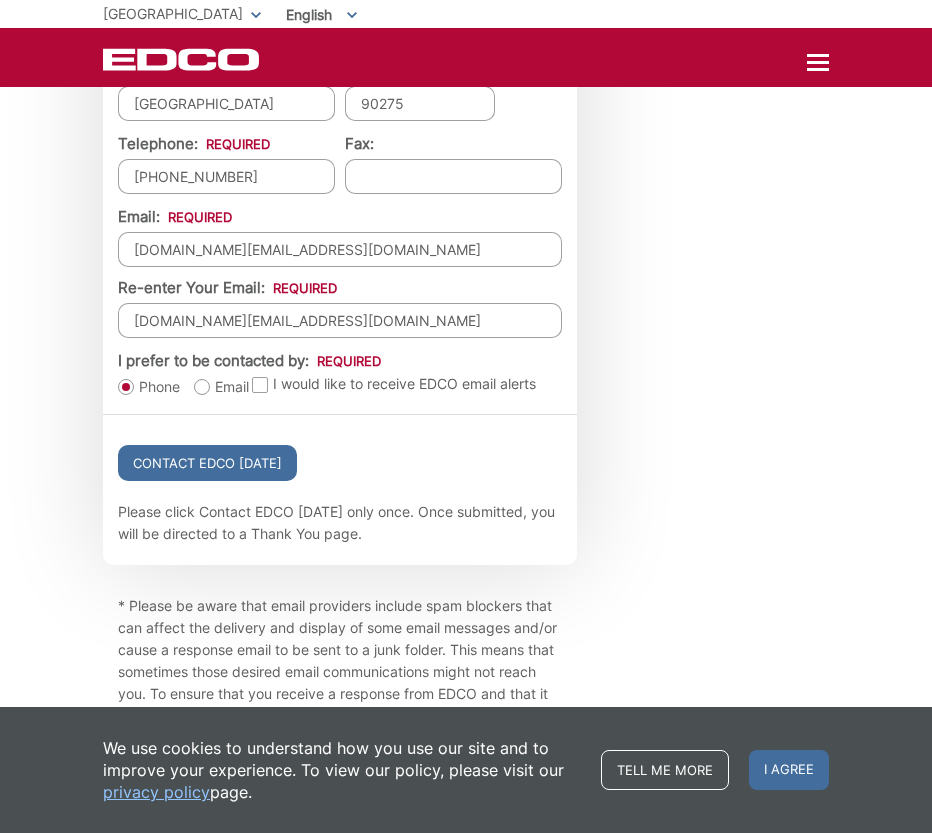 click on "Email" at bounding box center (221, 387) 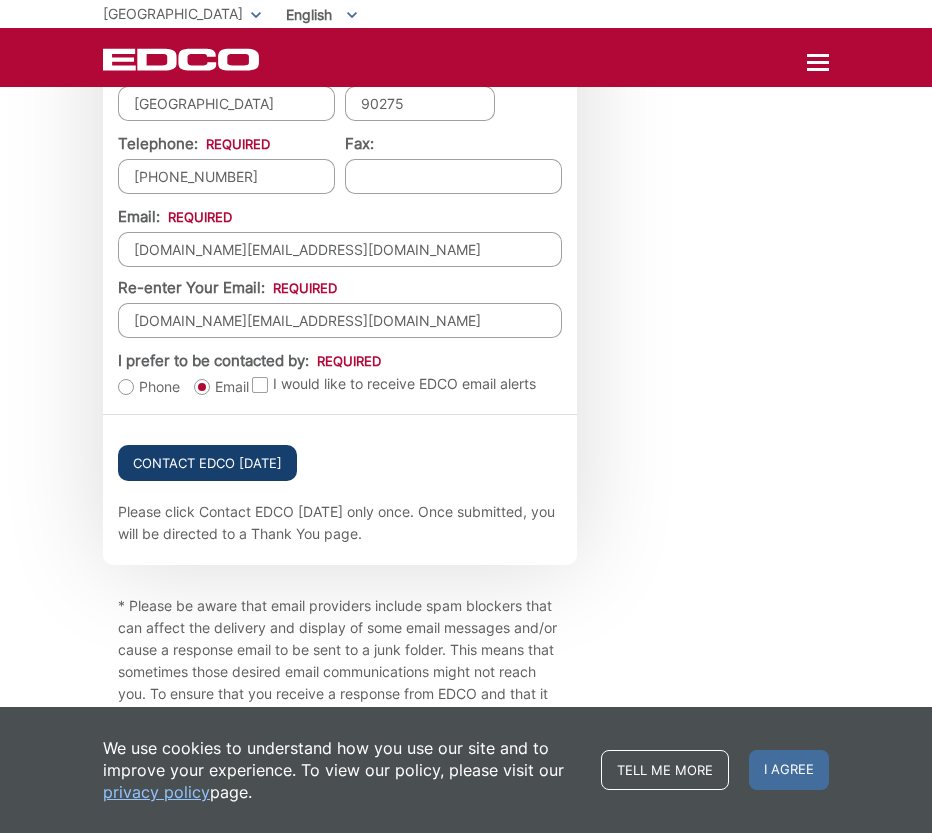 click on "Contact EDCO Today" at bounding box center (207, 463) 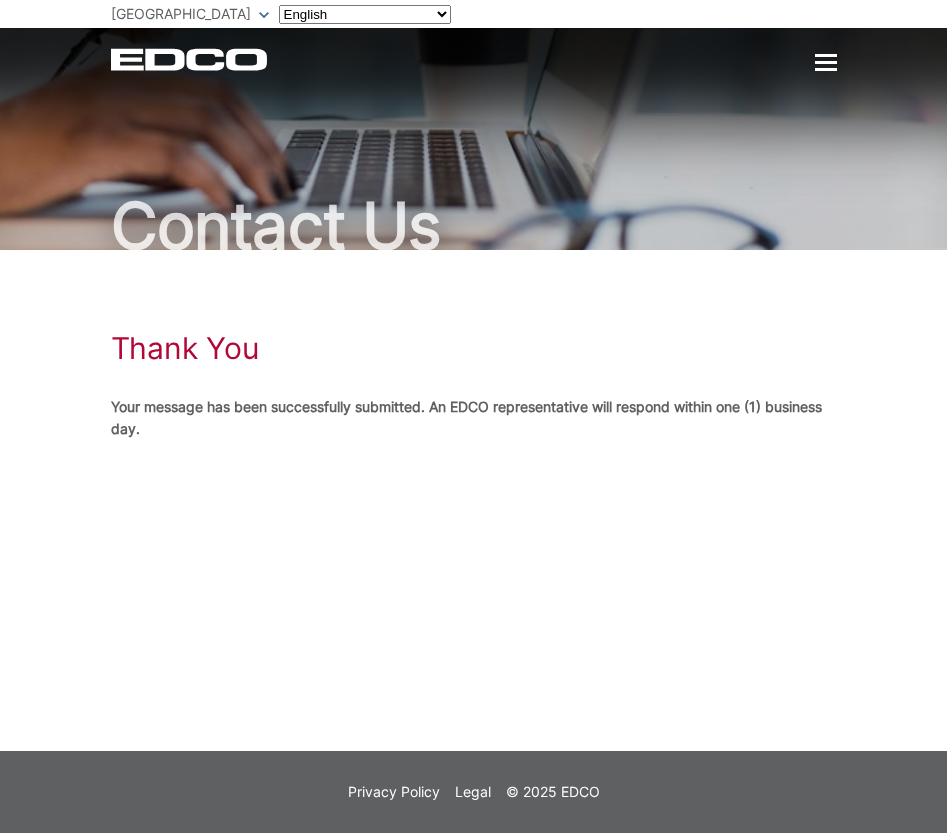 scroll, scrollTop: 0, scrollLeft: 0, axis: both 